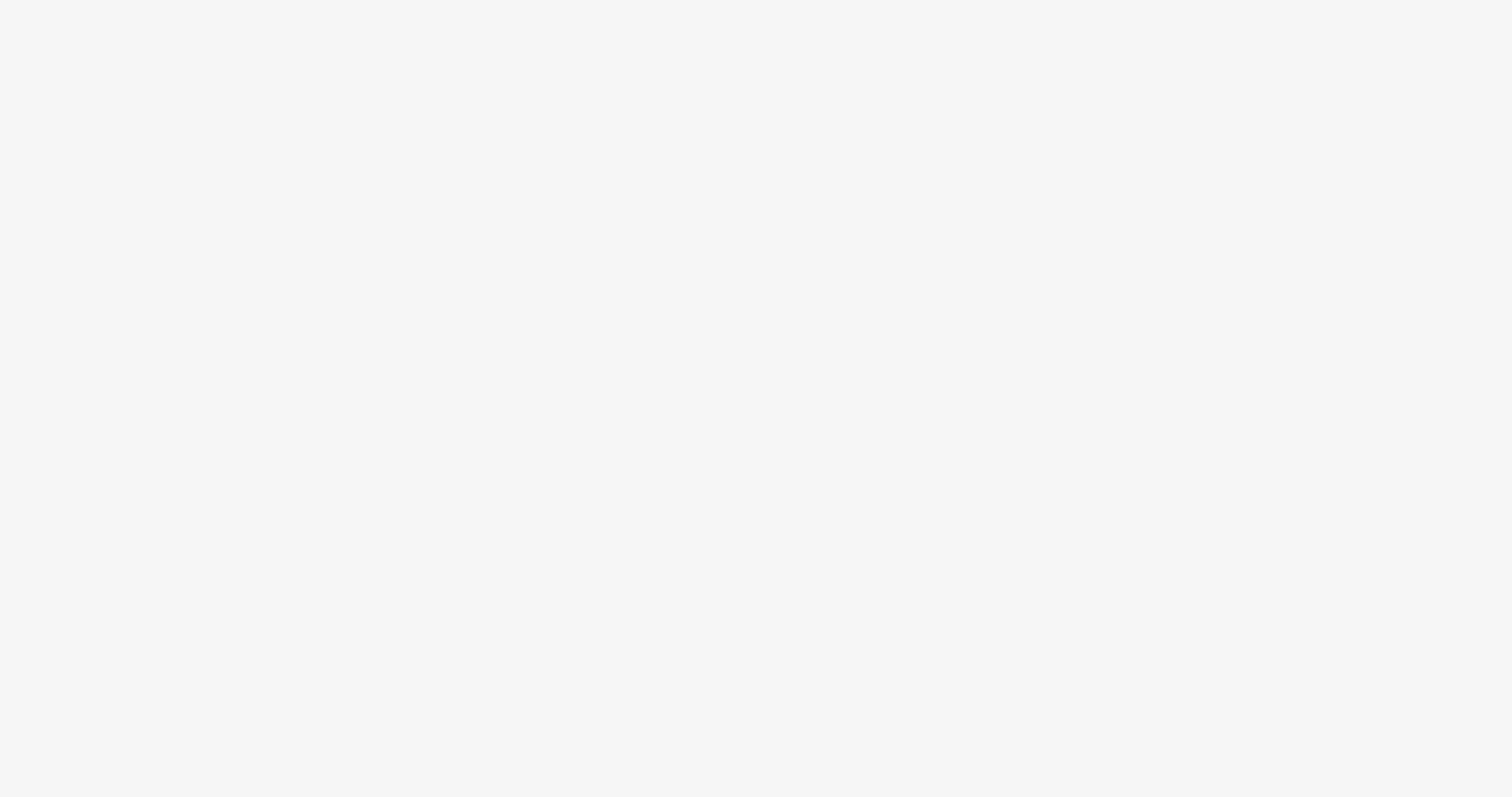 scroll, scrollTop: 0, scrollLeft: 0, axis: both 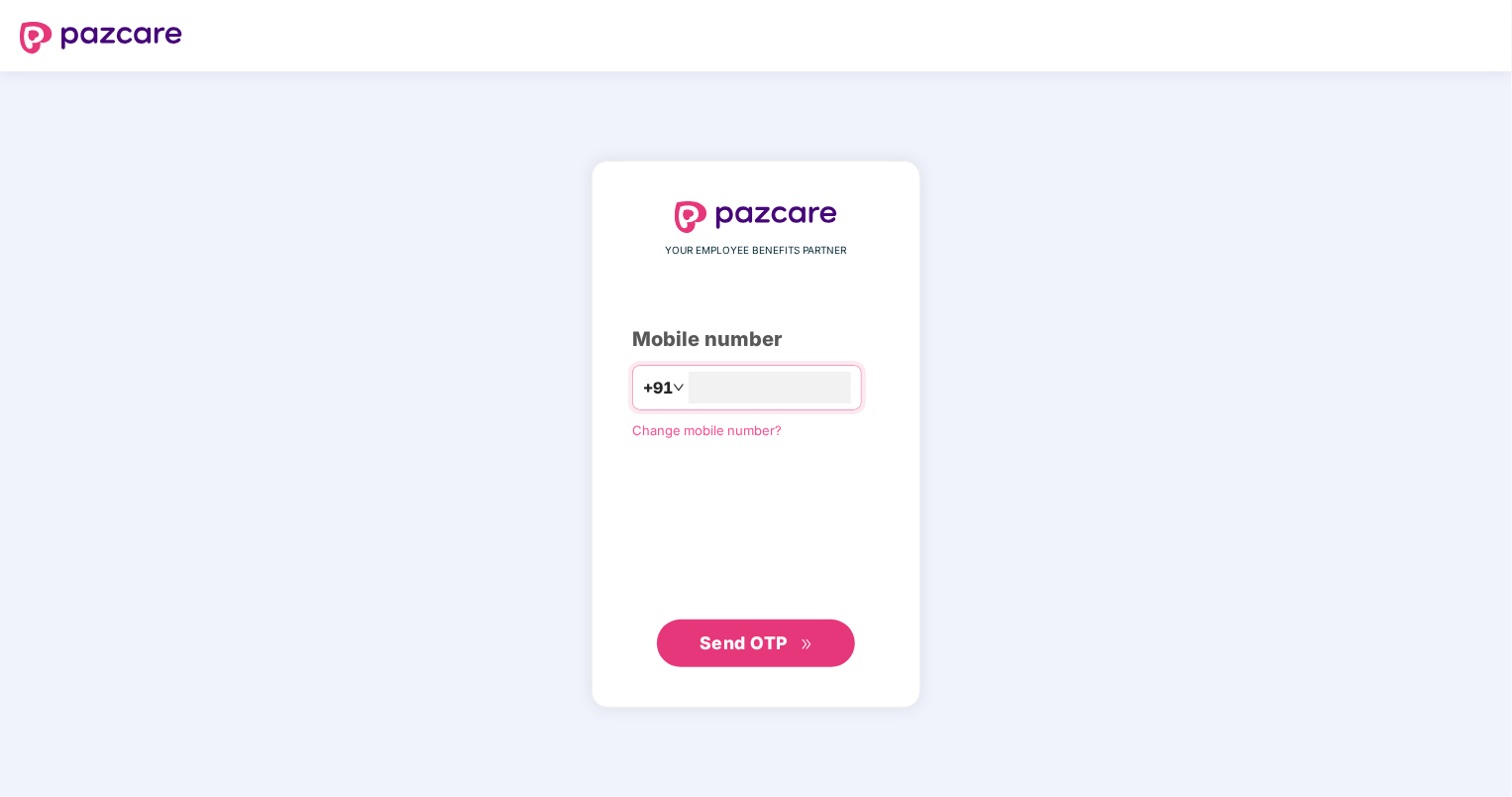 type on "**********" 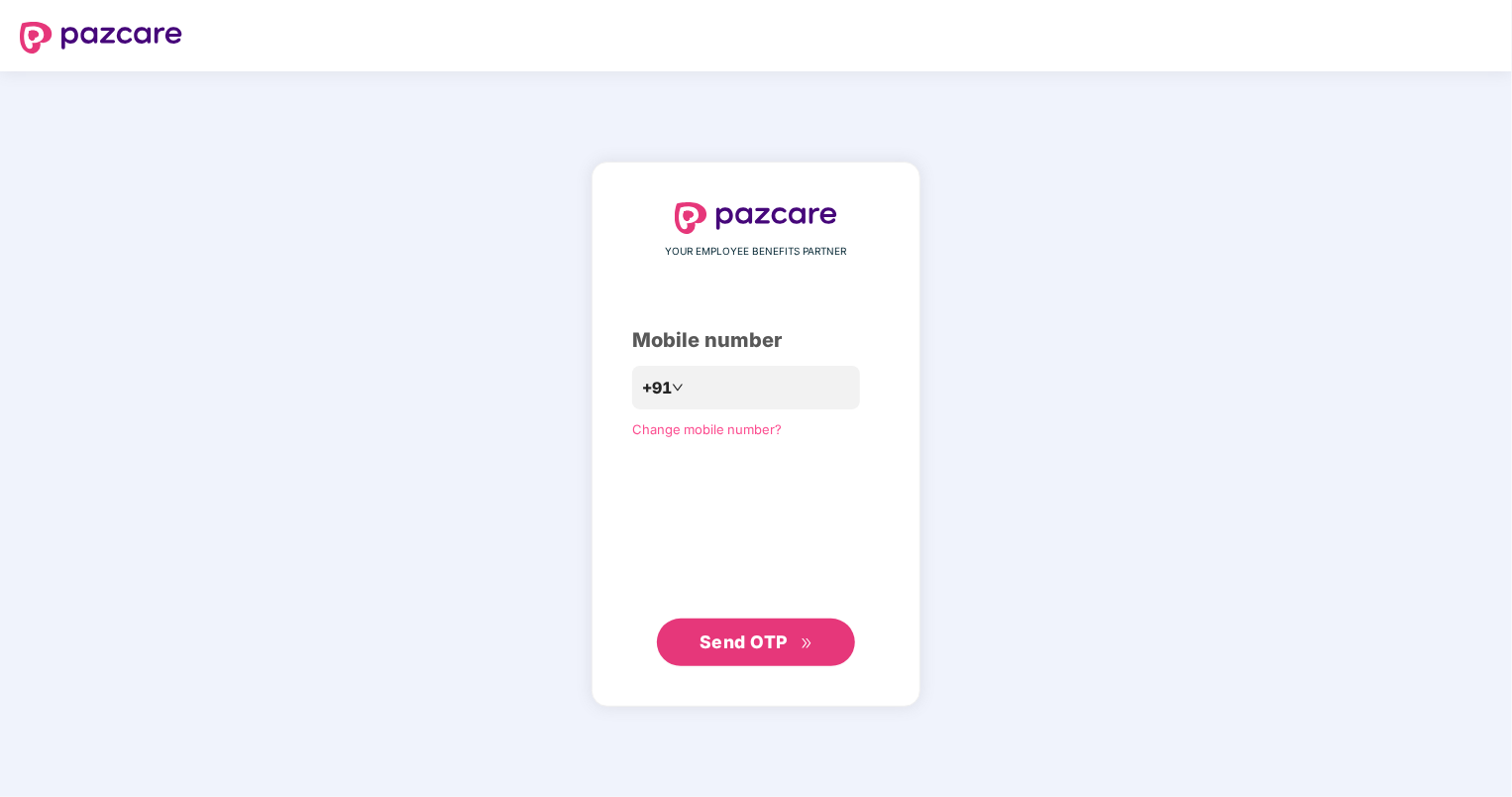 click on "Send OTP" at bounding box center (743, 641) 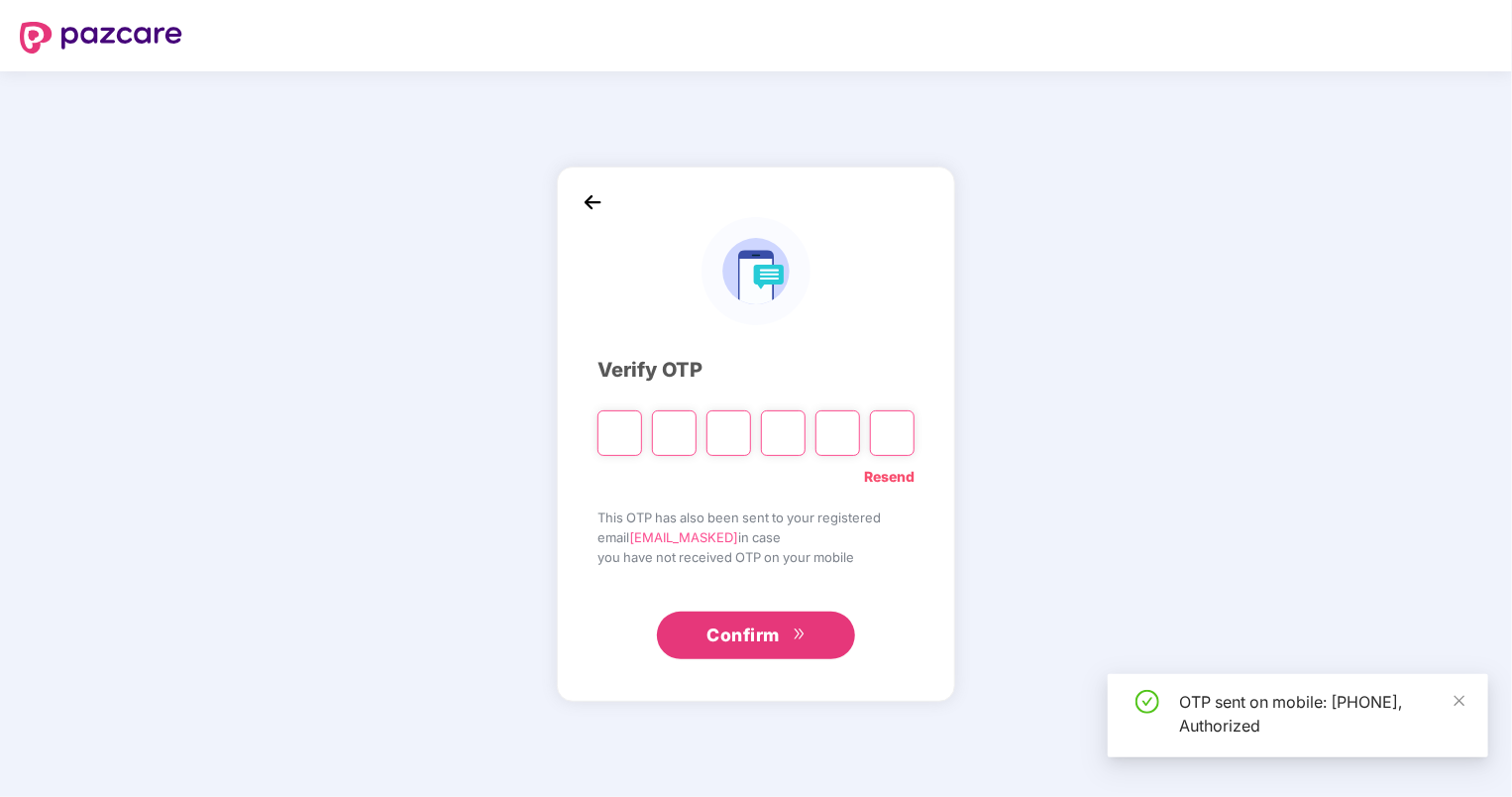 click at bounding box center (619, 433) 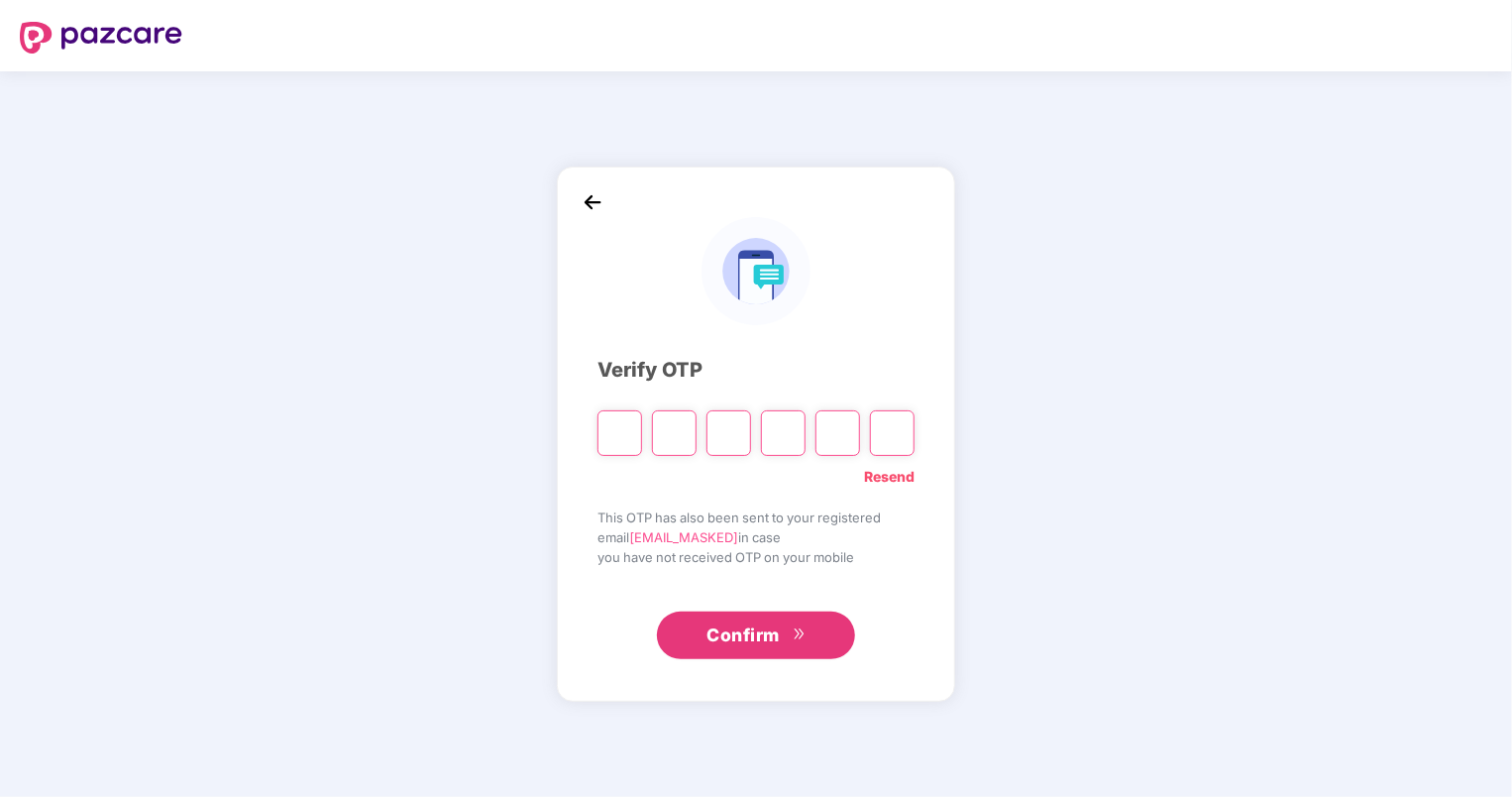 type on "*" 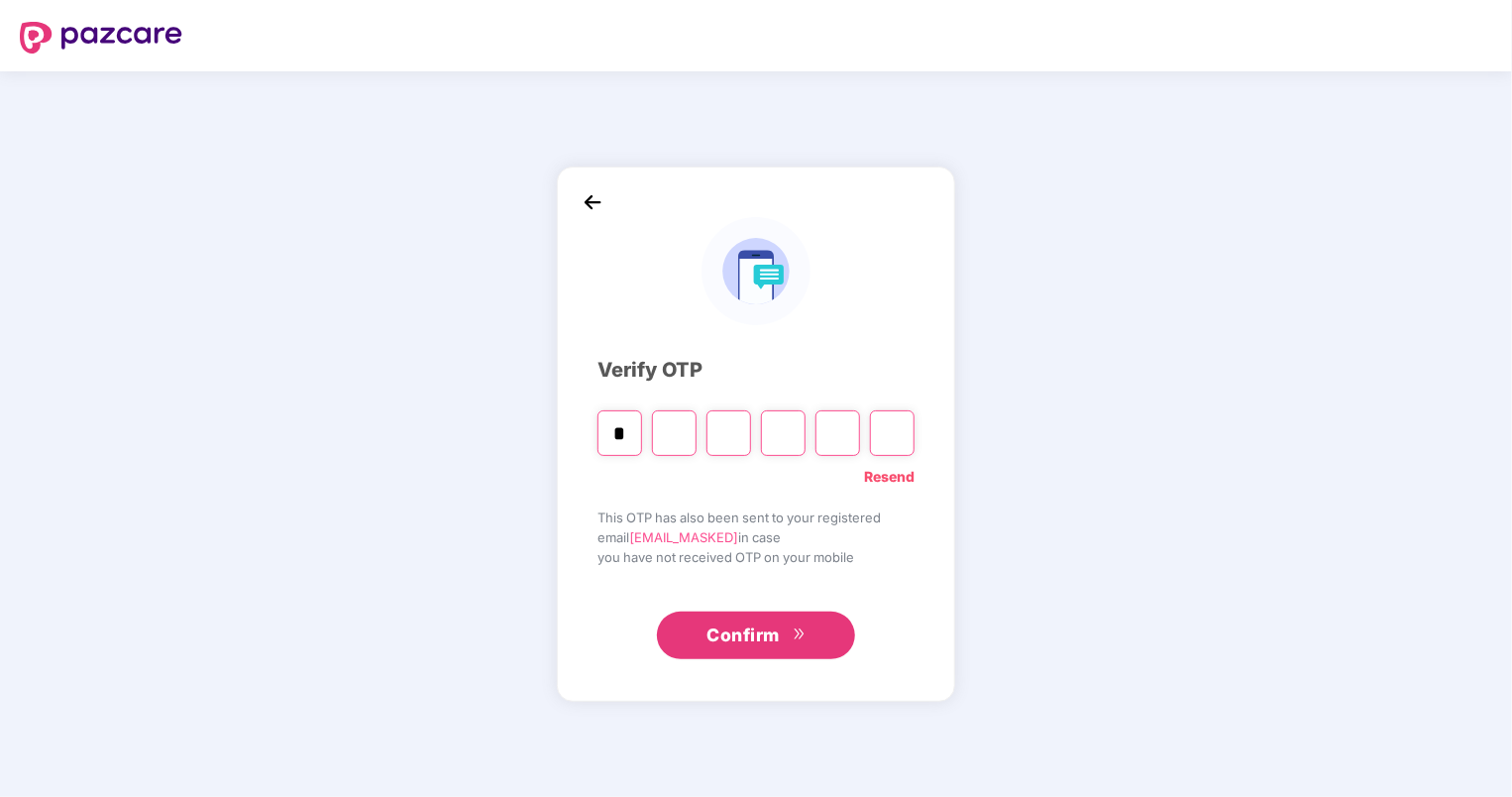 type on "*" 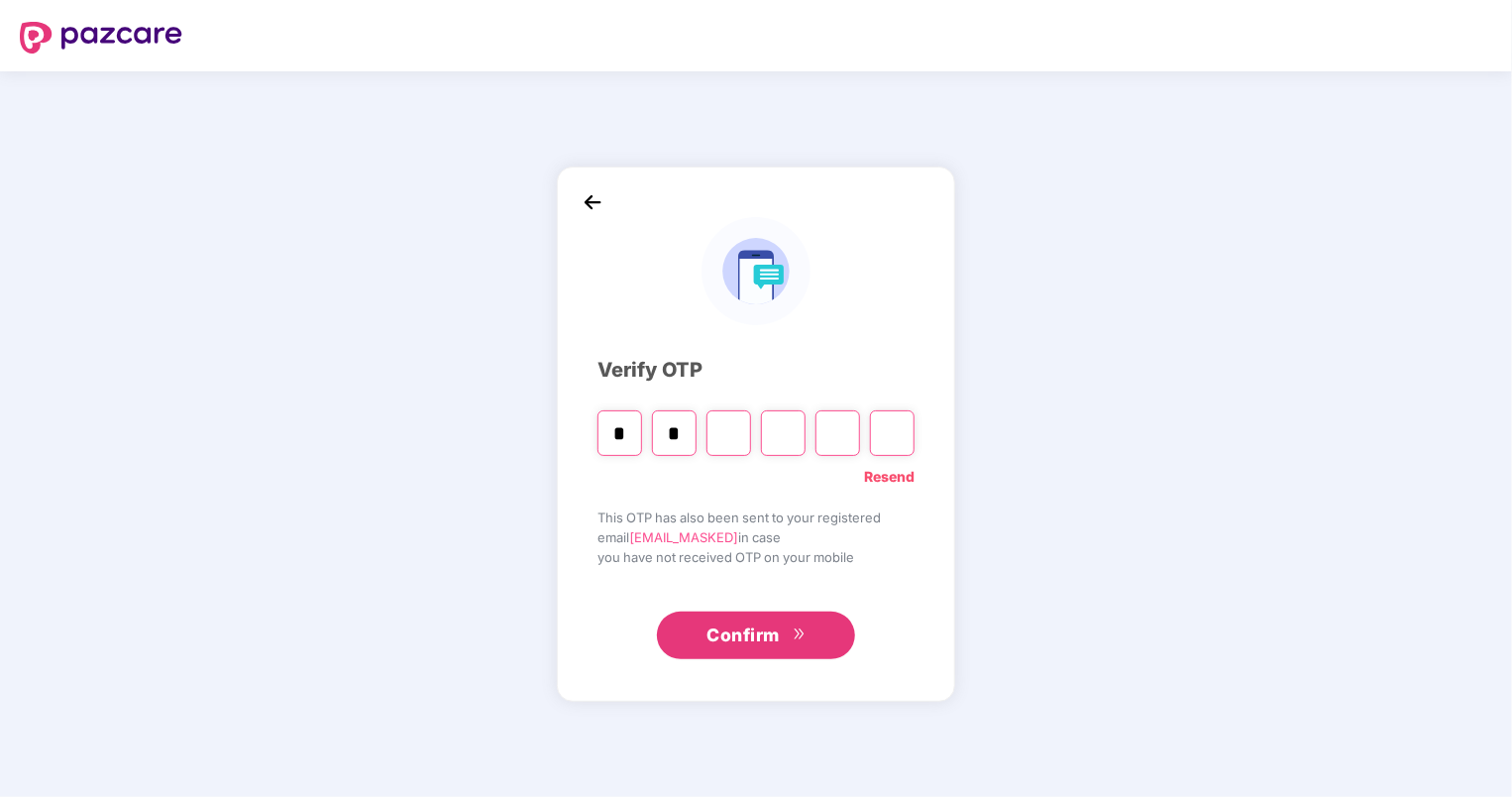 type on "*" 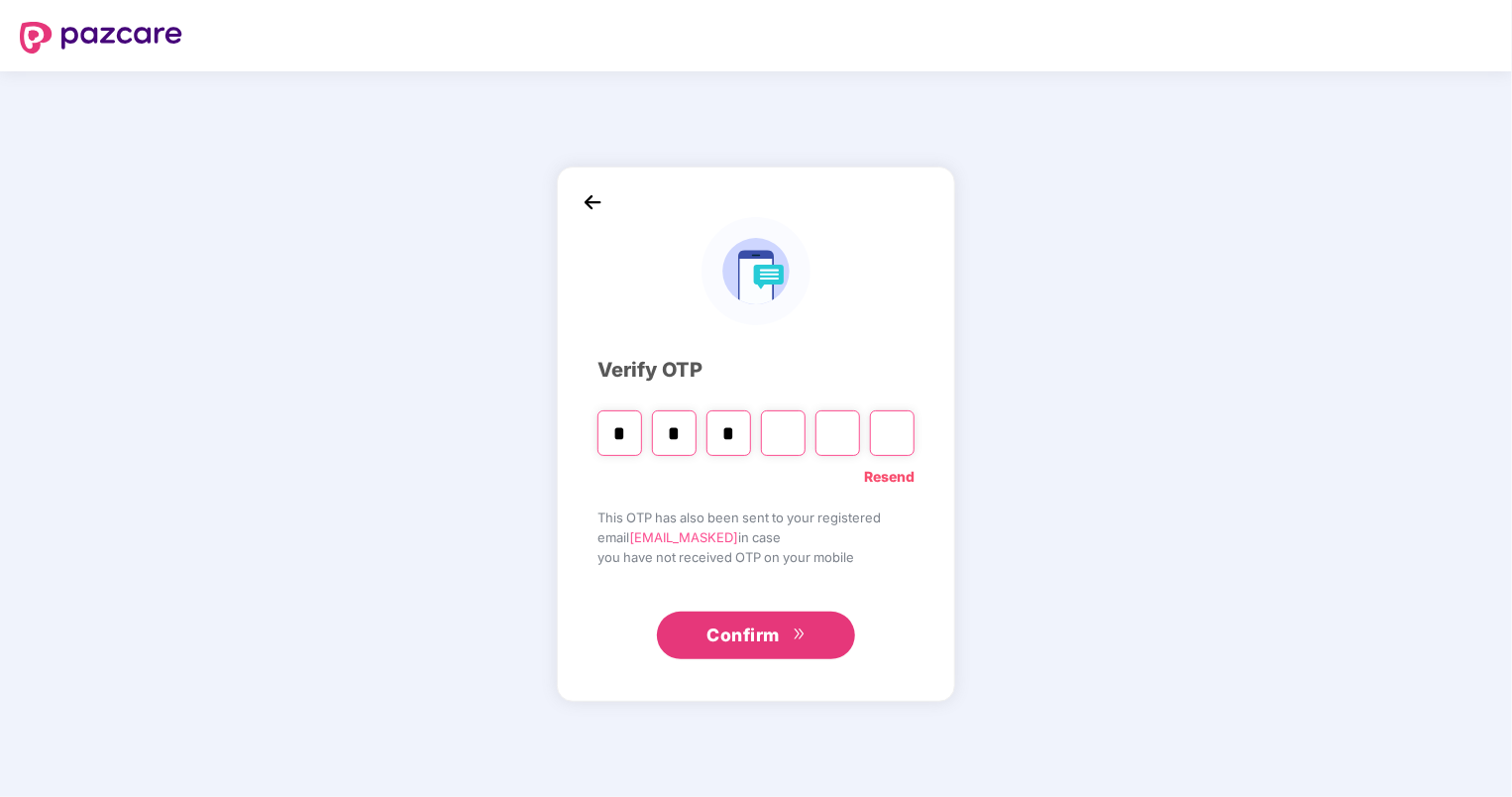 type on "*" 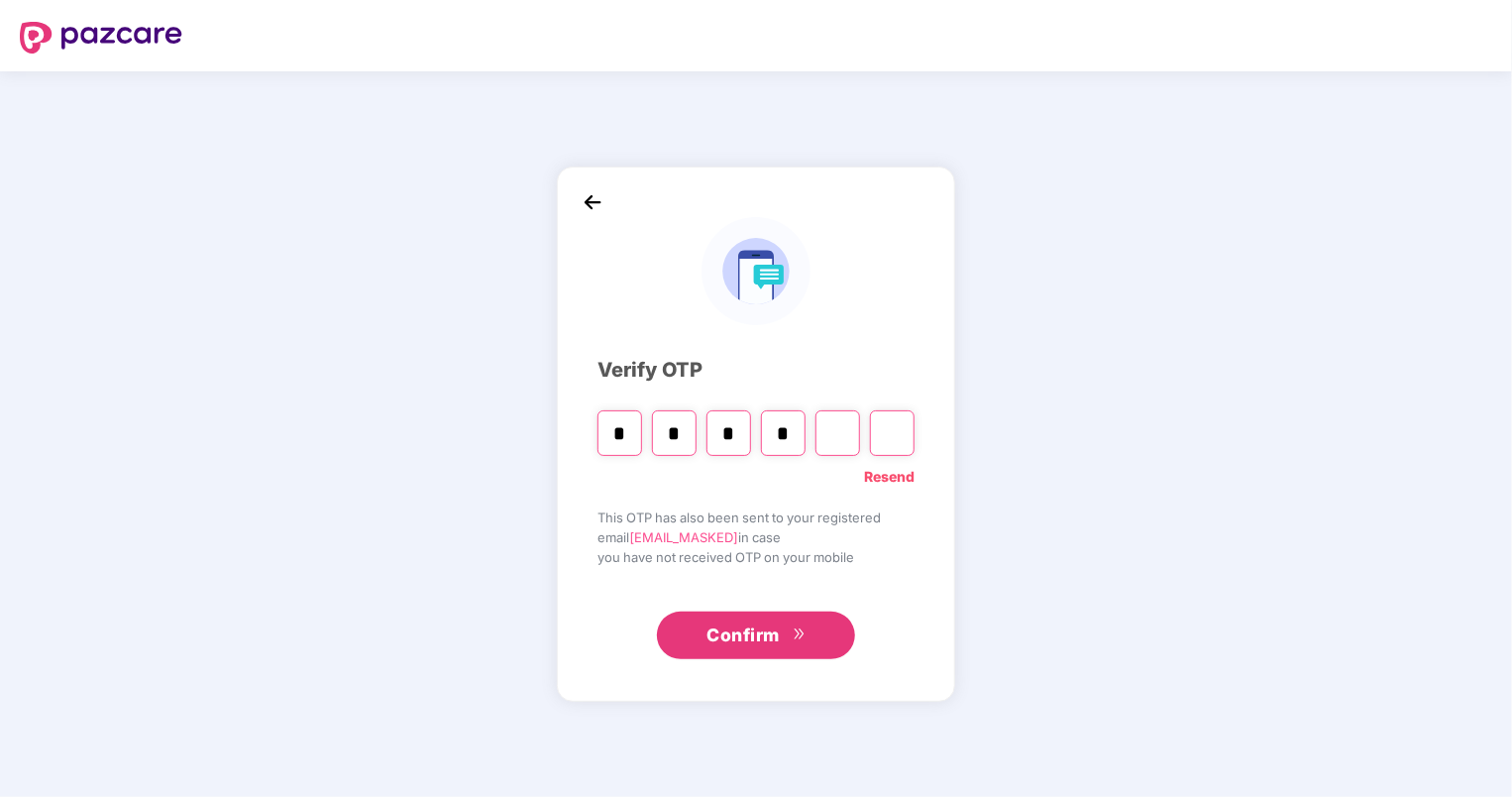 type on "*" 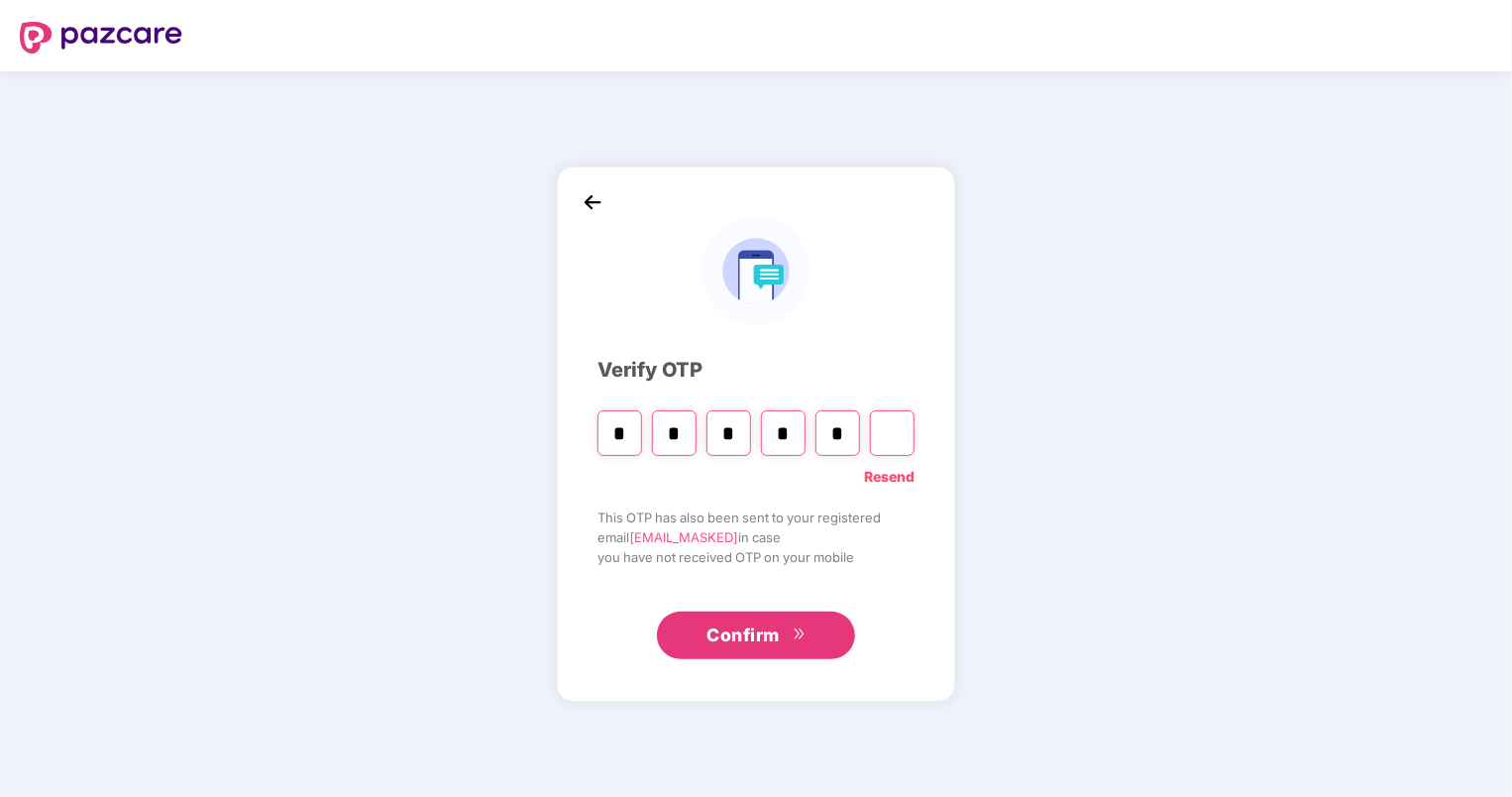 type on "*" 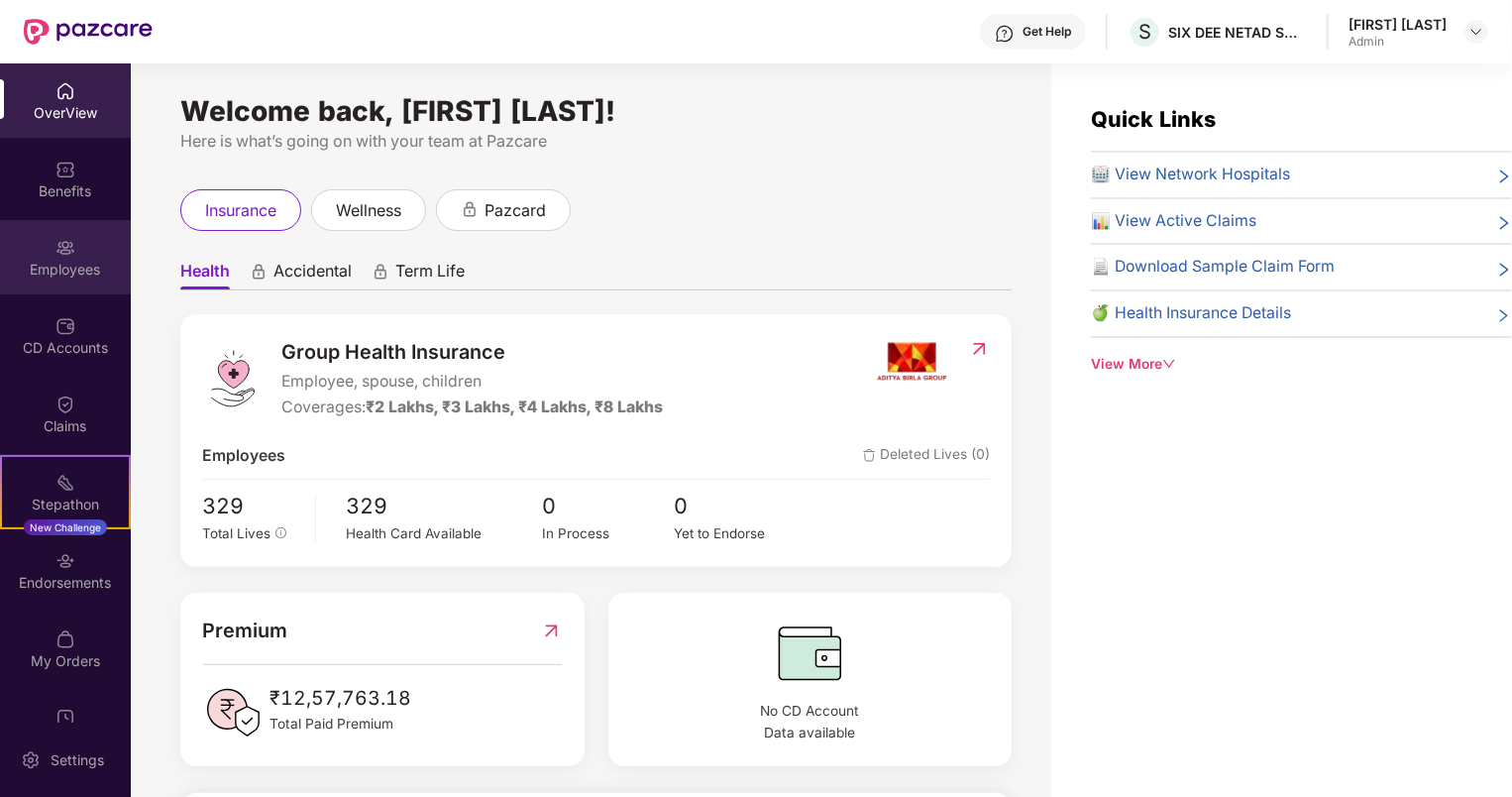 click on "Employees" at bounding box center (65, 270) 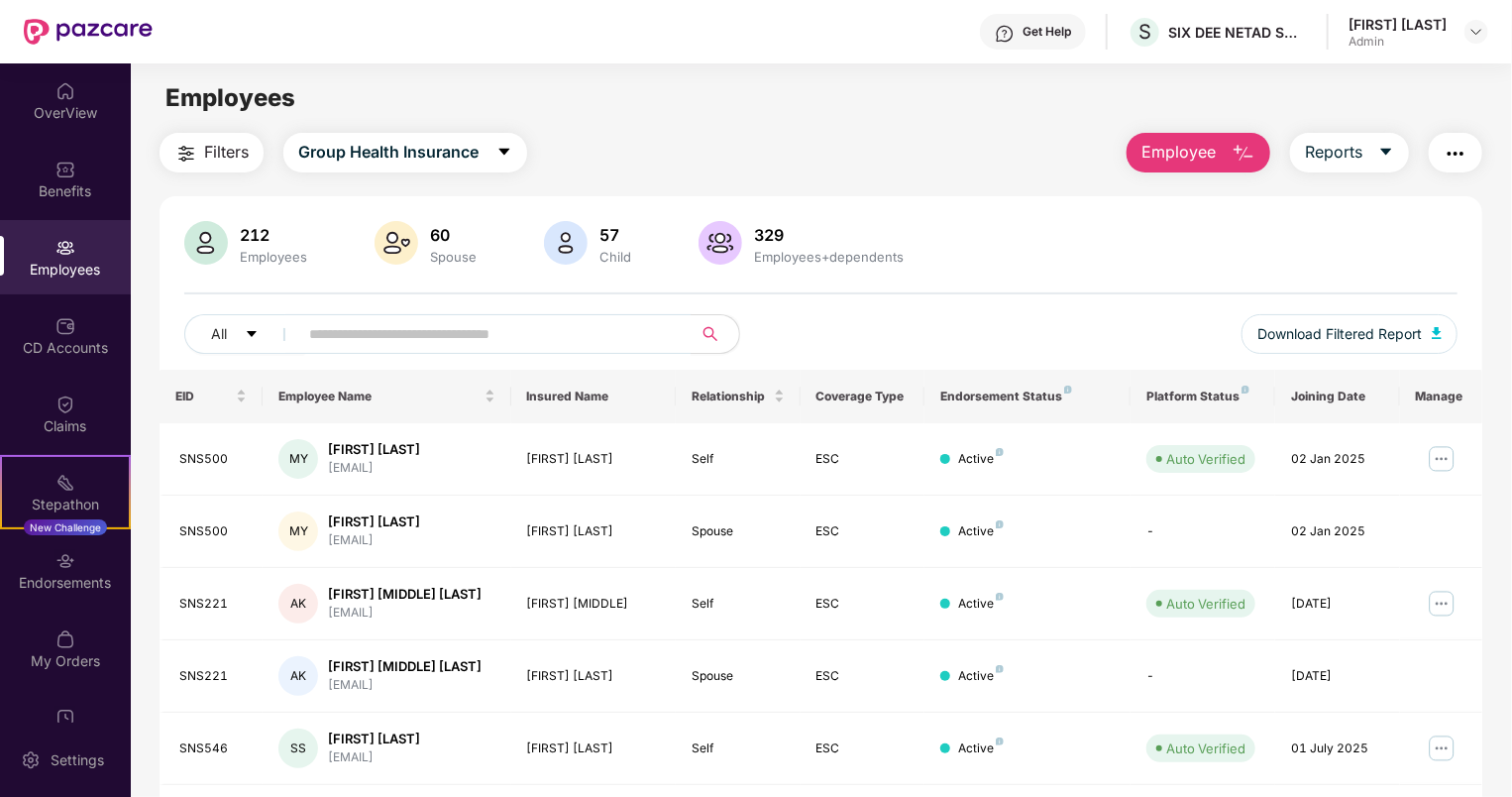 click at bounding box center [1456, 154] 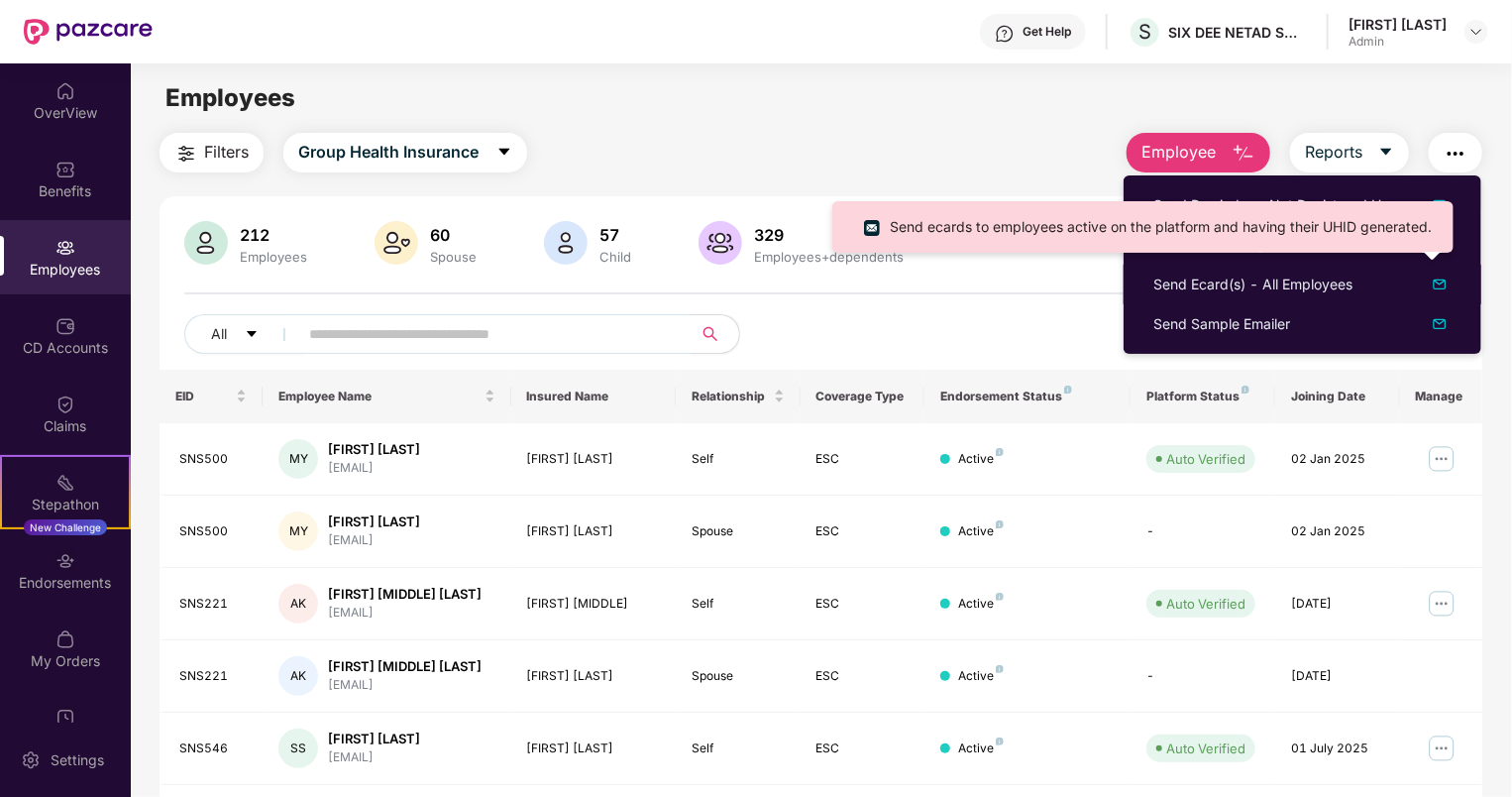 type 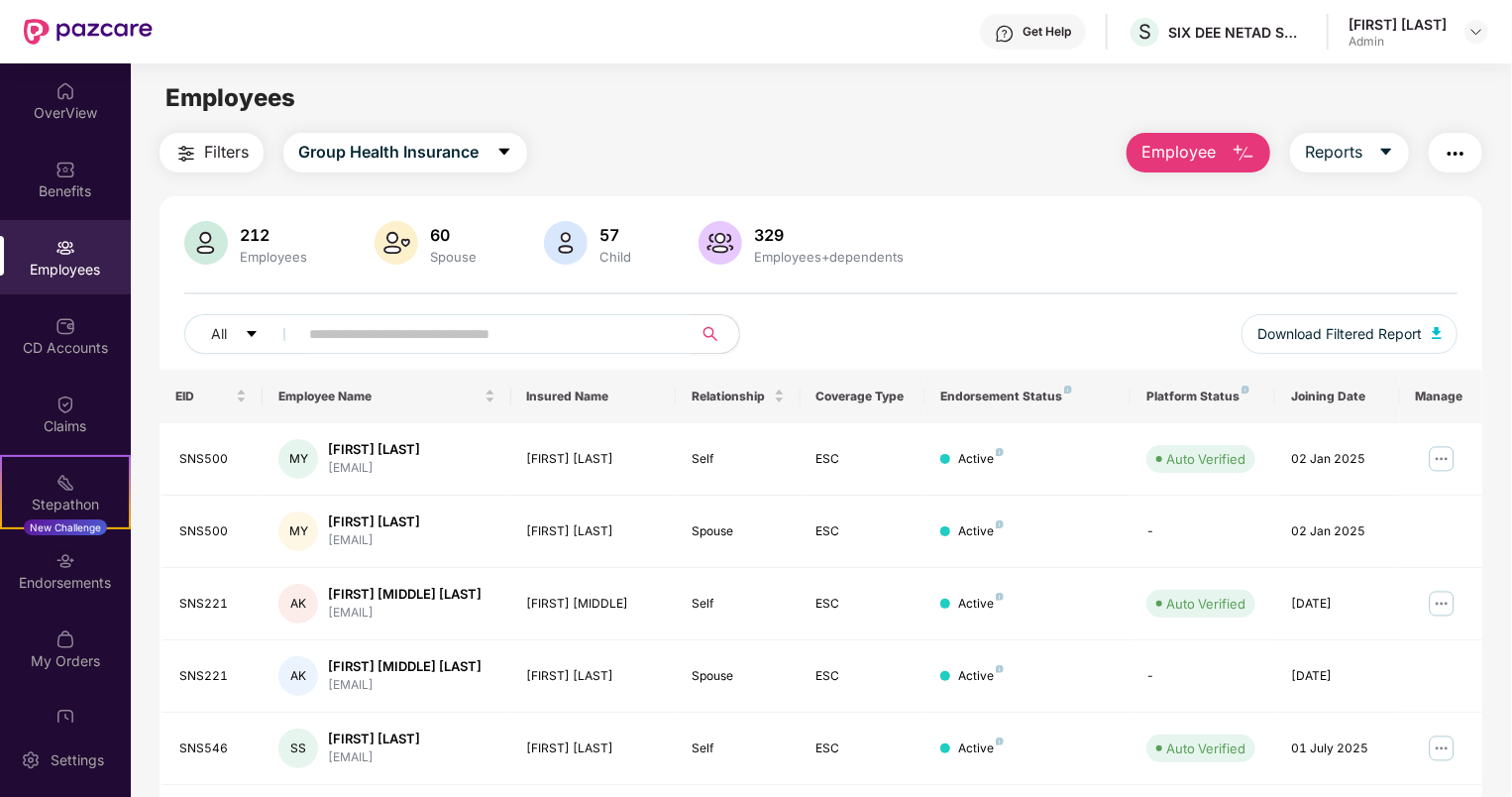 click on "Employee" at bounding box center (1178, 152) 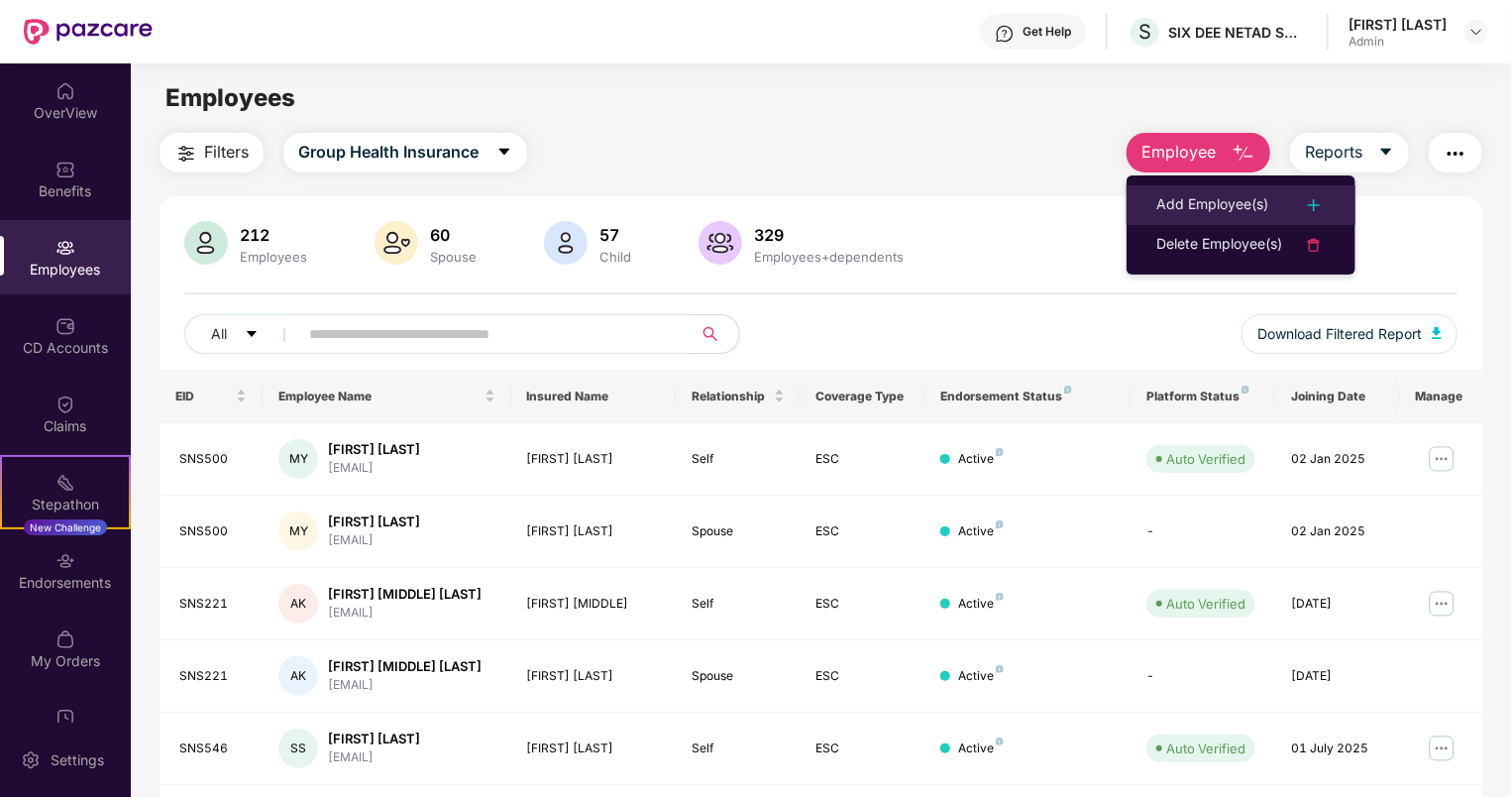 click on "Add Employee(s)" at bounding box center (1241, 205) 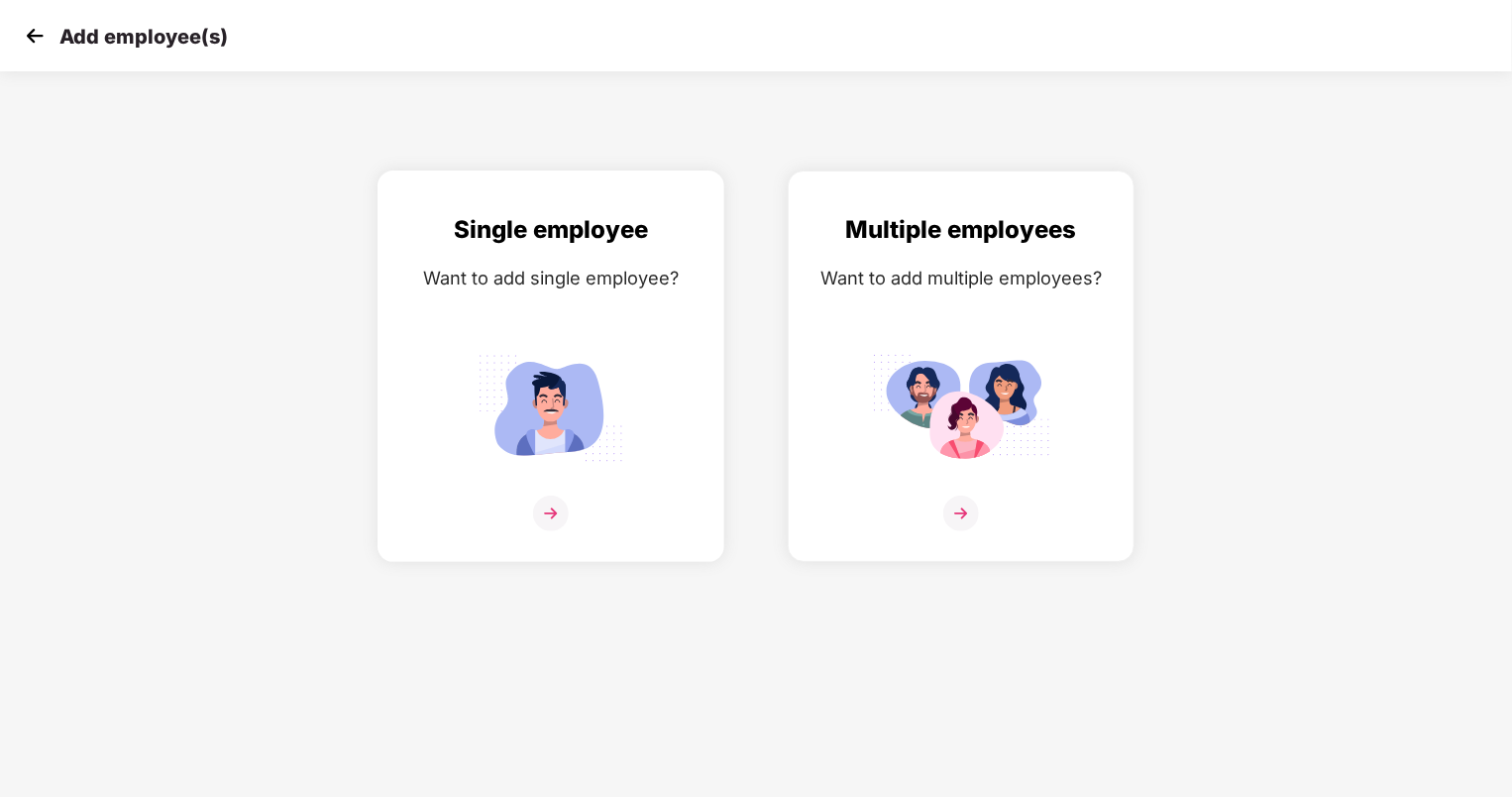 click at bounding box center [551, 513] 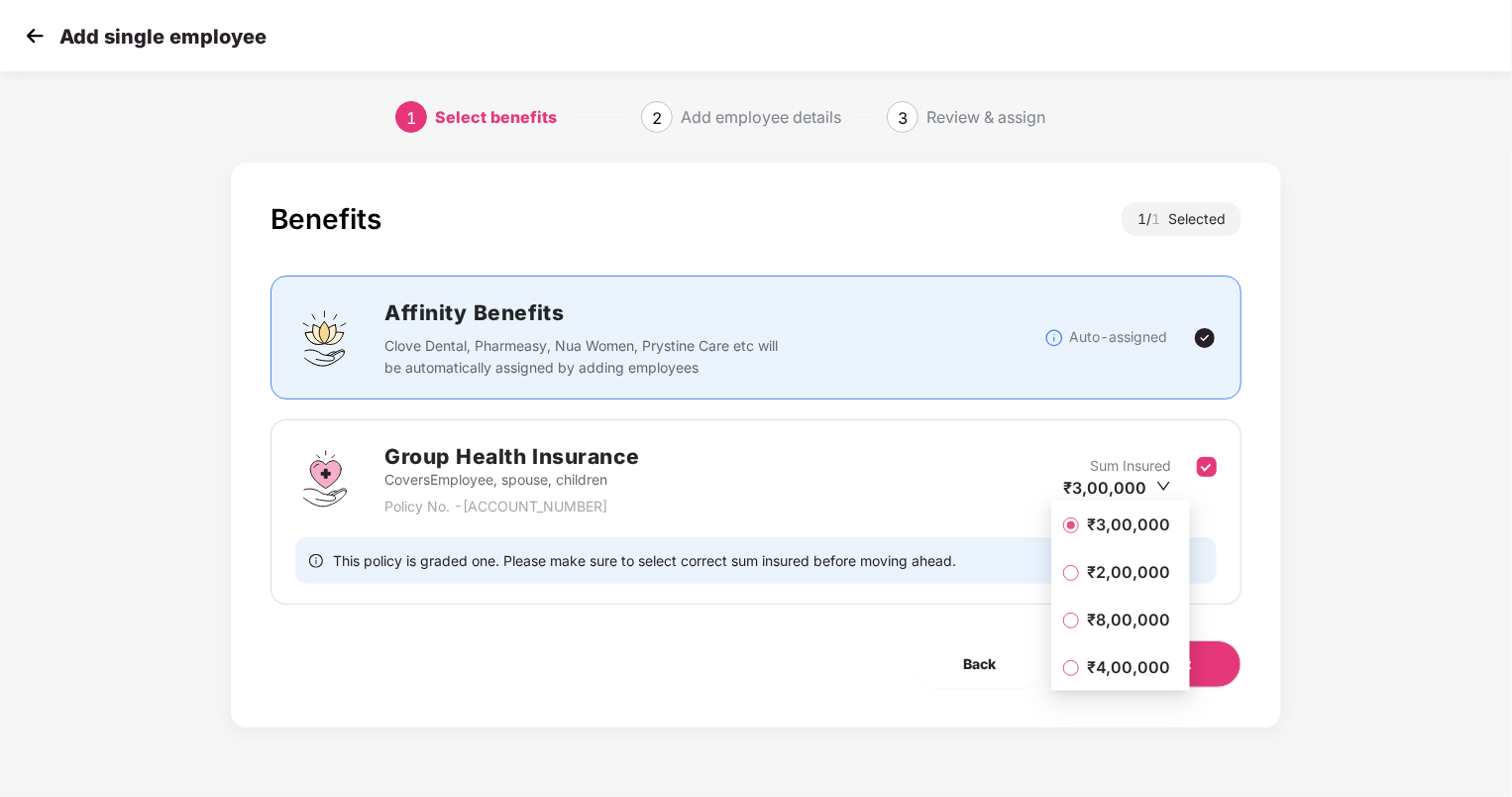 click on "Affinity Benefits Clove Dental, Pharmeasy, Nua Women, Prystine Care etc will be automatically assigned by adding employees" at bounding box center (714, 337) 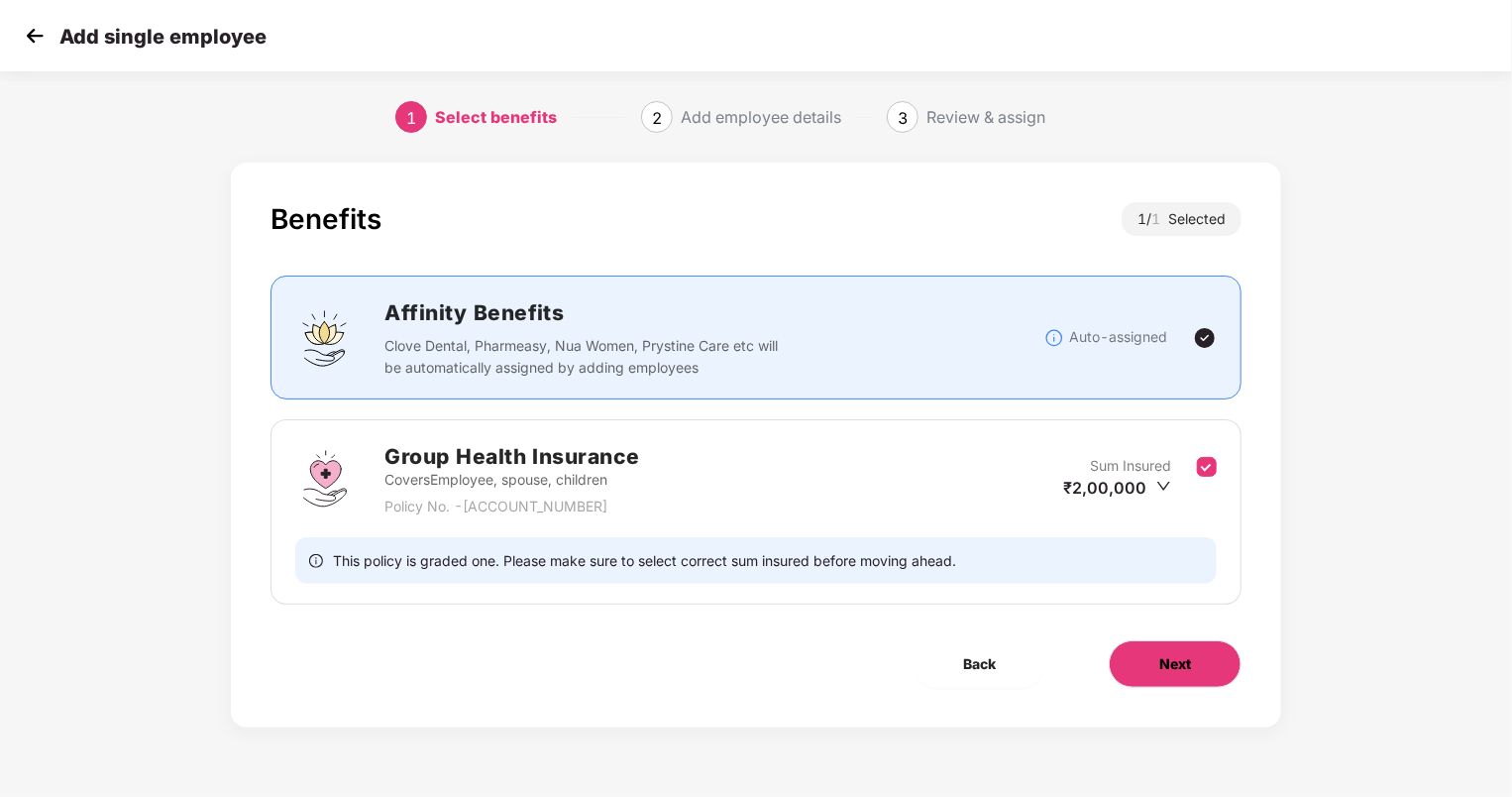 click on "Next" at bounding box center [1175, 664] 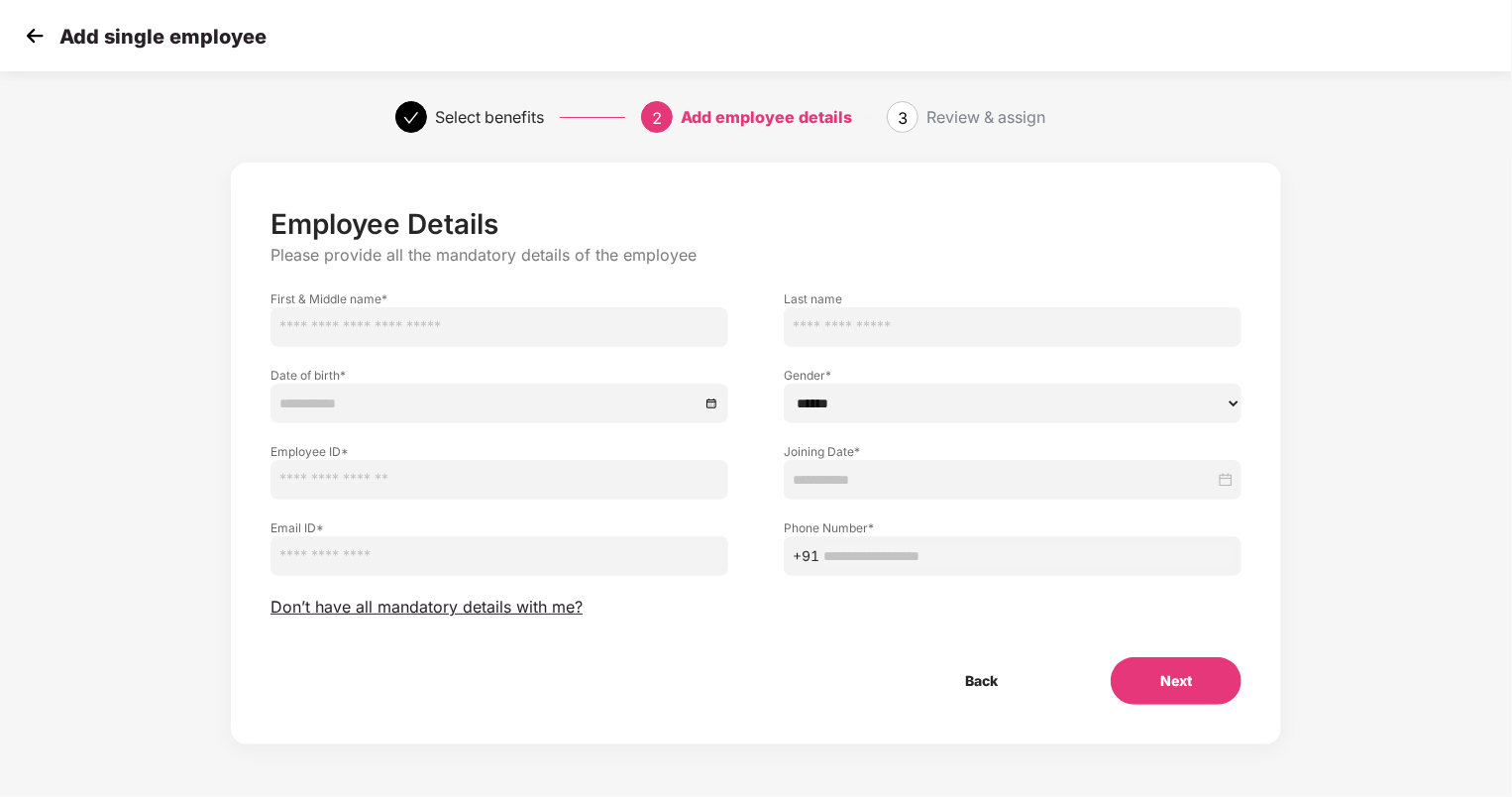 click on "Next" at bounding box center [1176, 681] 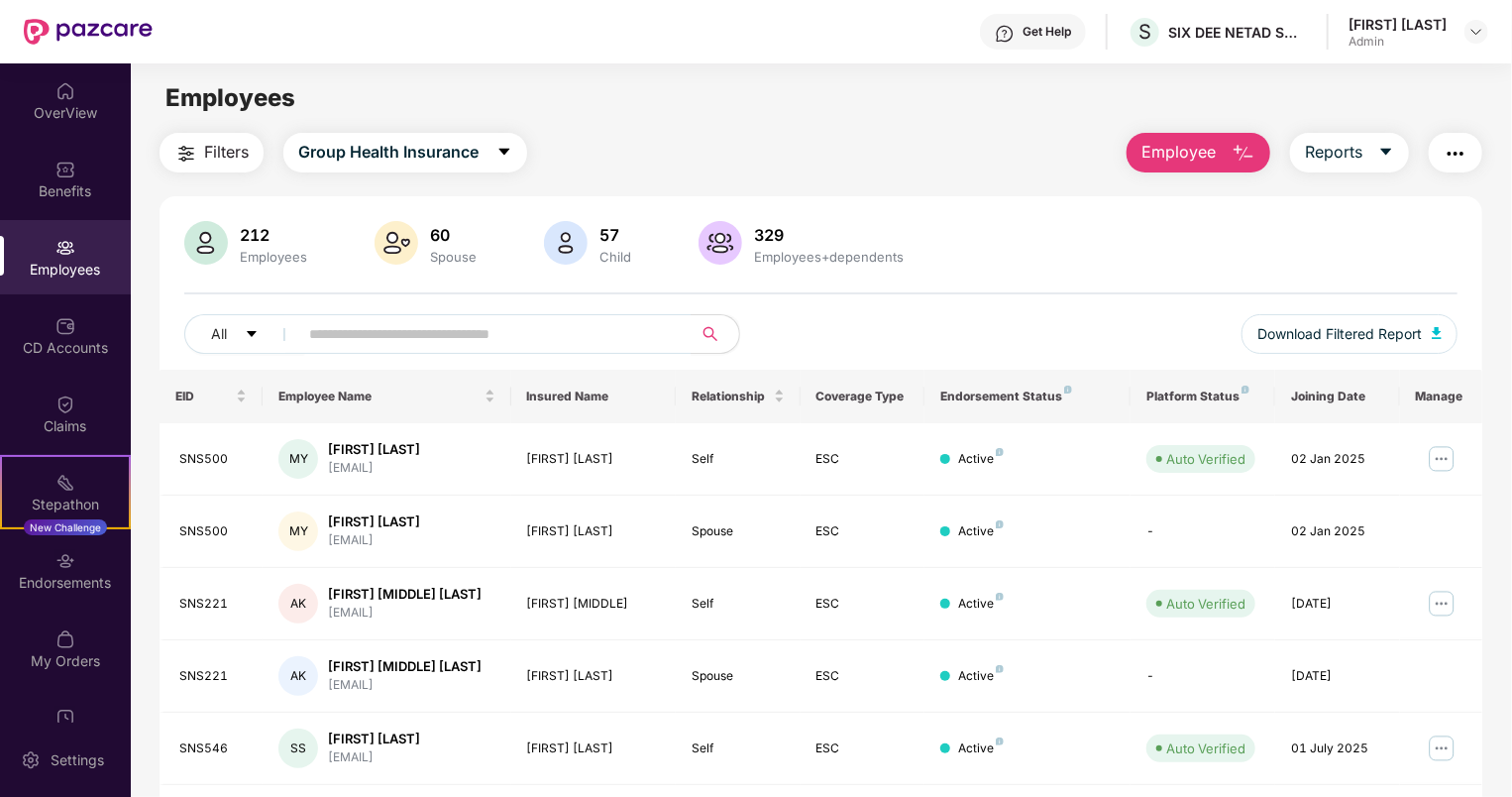 click at bounding box center [1243, 154] 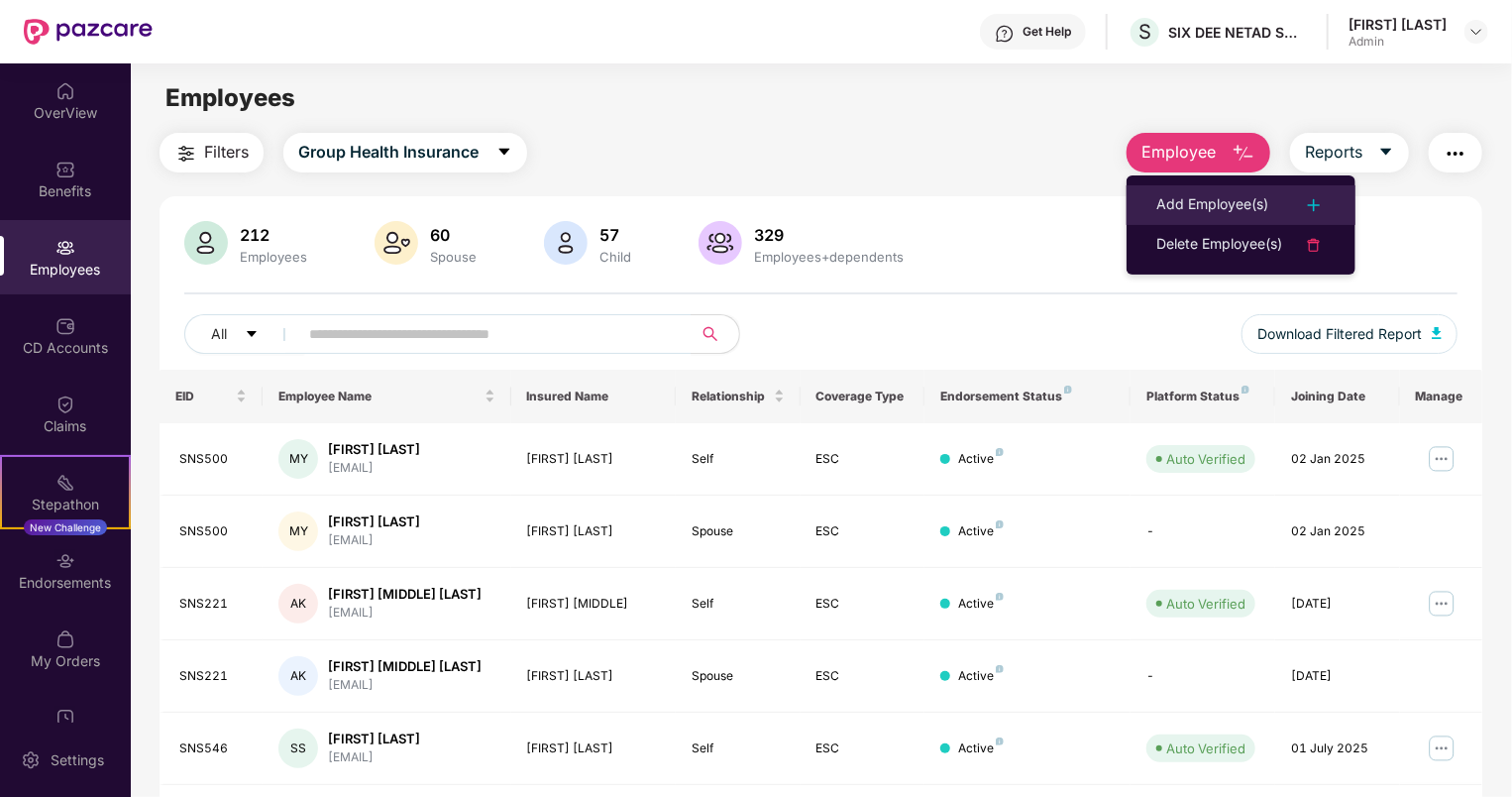 click on "Add Employee(s)" at bounding box center (1212, 205) 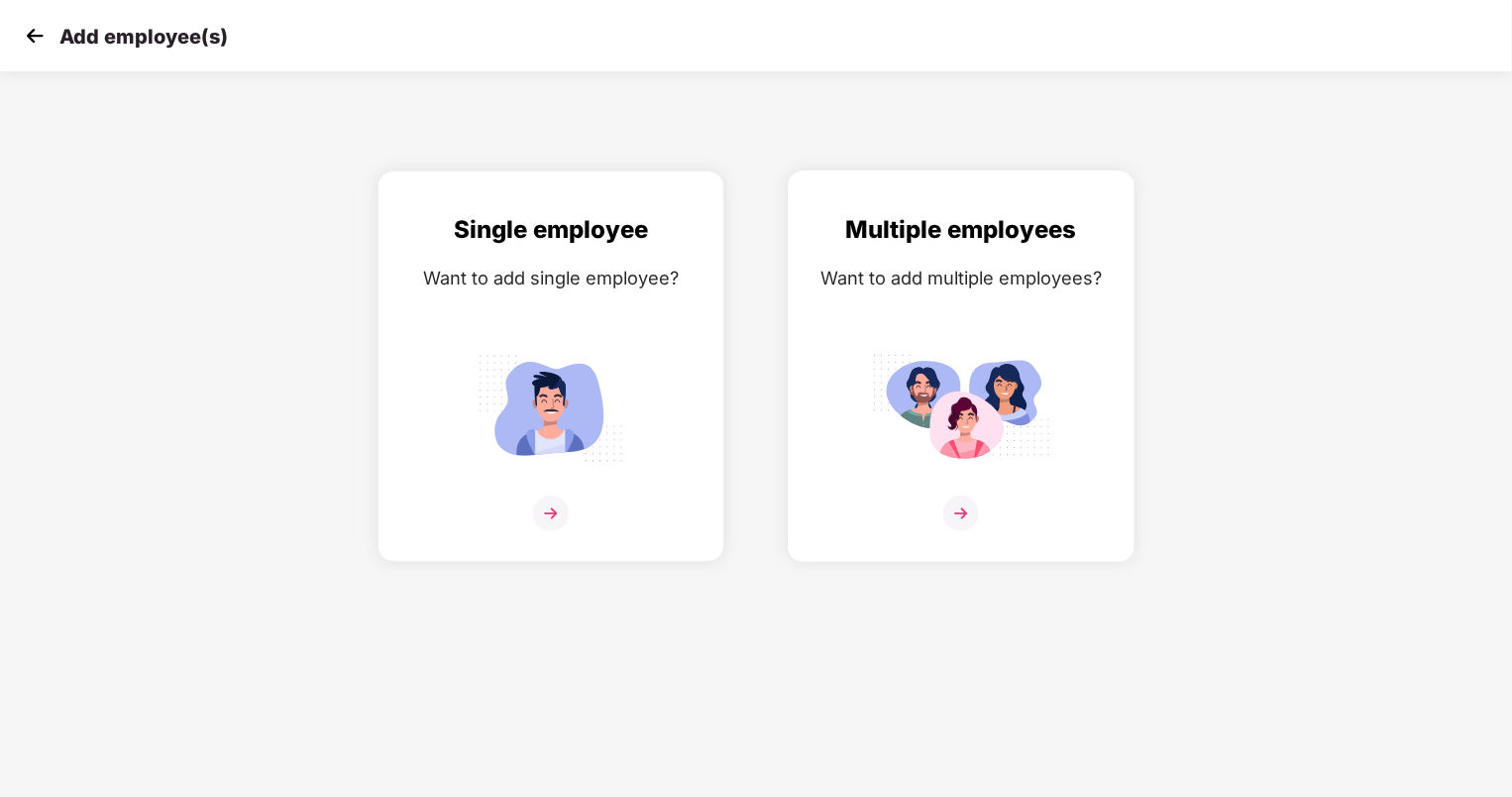 click at bounding box center [961, 513] 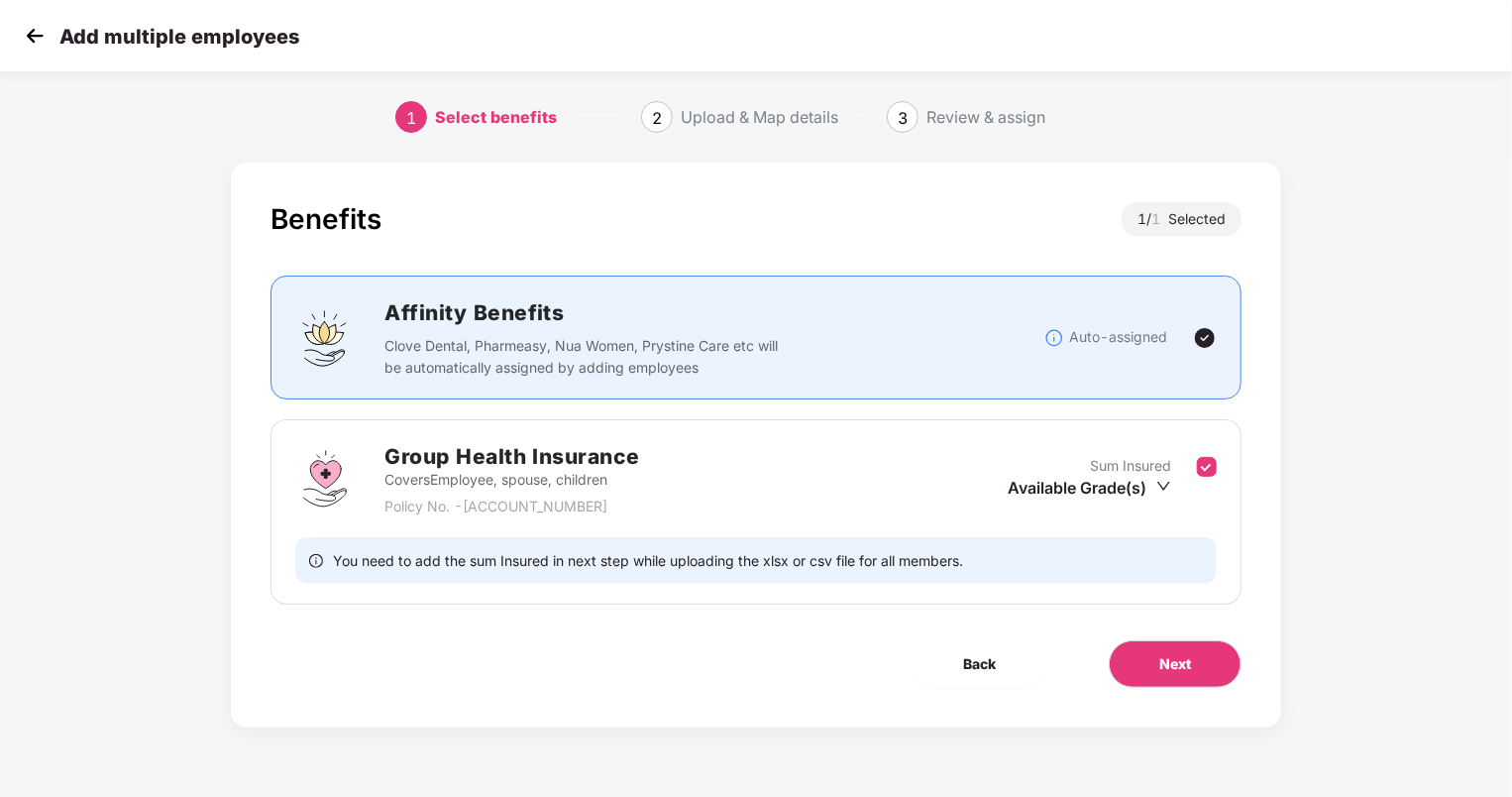 click on "You need to add the sum Insured in next step while uploading the xlsx or csv file for all members." at bounding box center [756, 560] 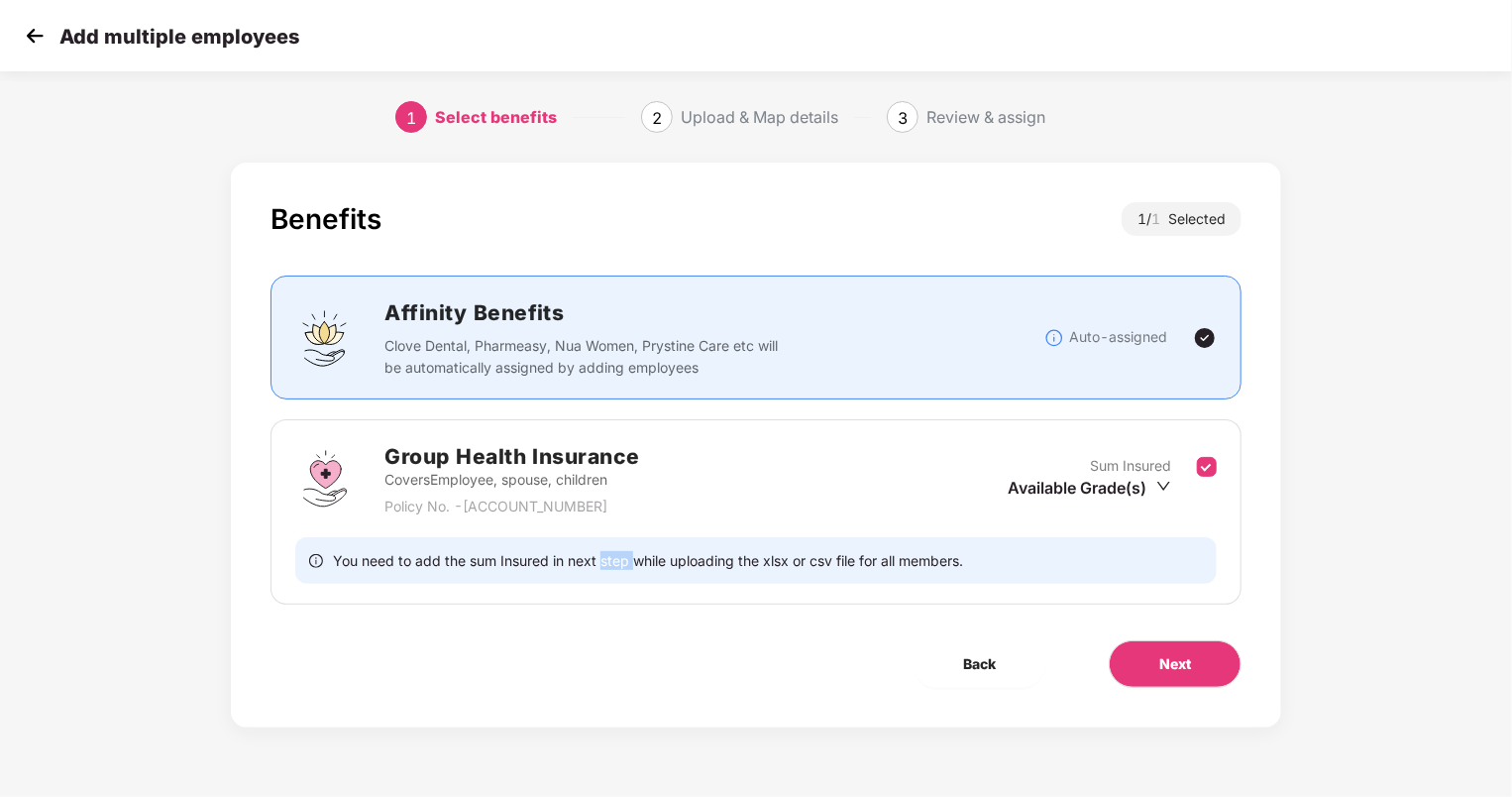 click on "You need to add the sum Insured in next step while uploading the xlsx or csv file for all members." at bounding box center [648, 560] 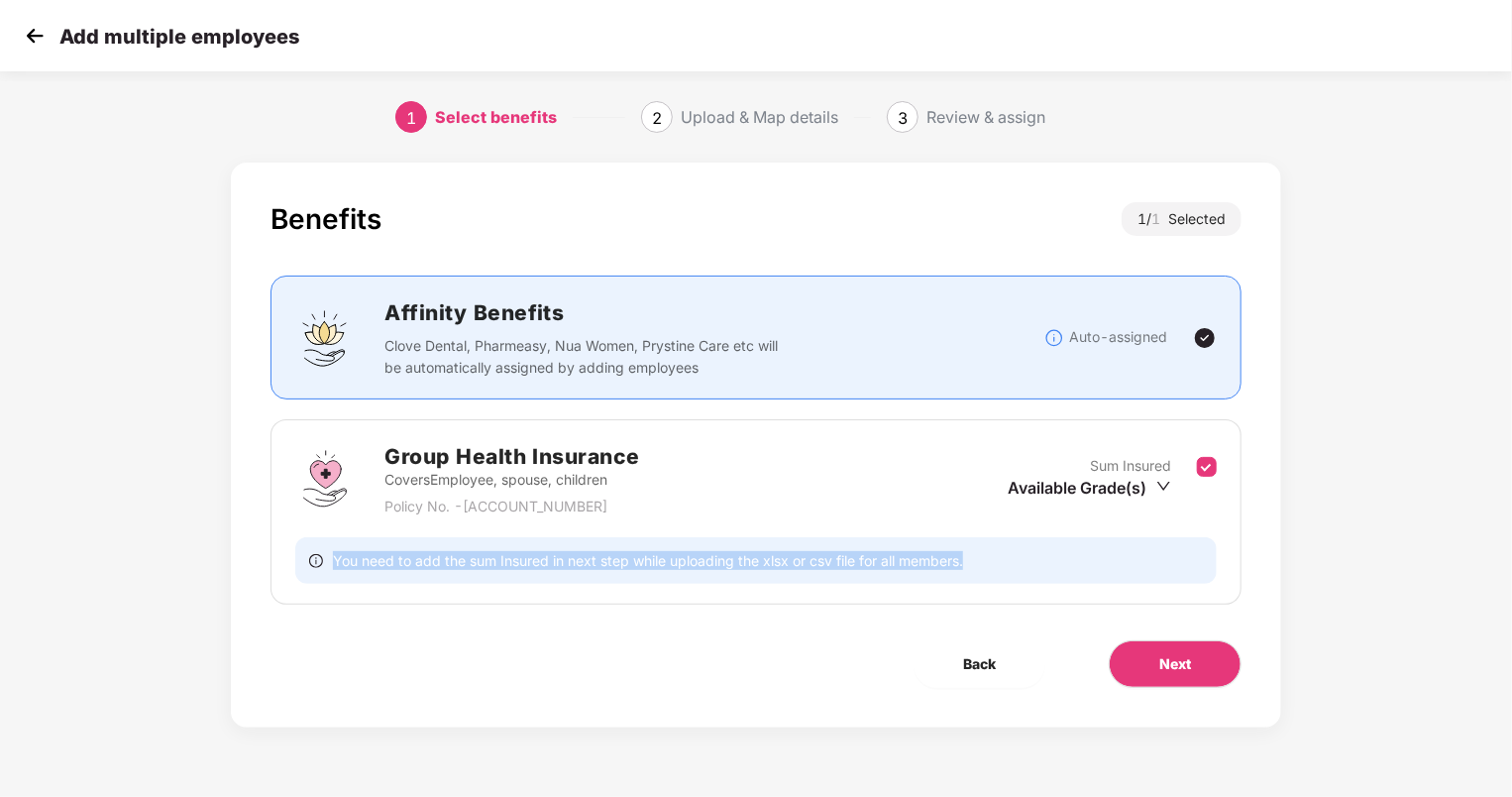 click on "You need to add the sum Insured in next step while uploading the xlsx or csv file for all members." at bounding box center (648, 560) 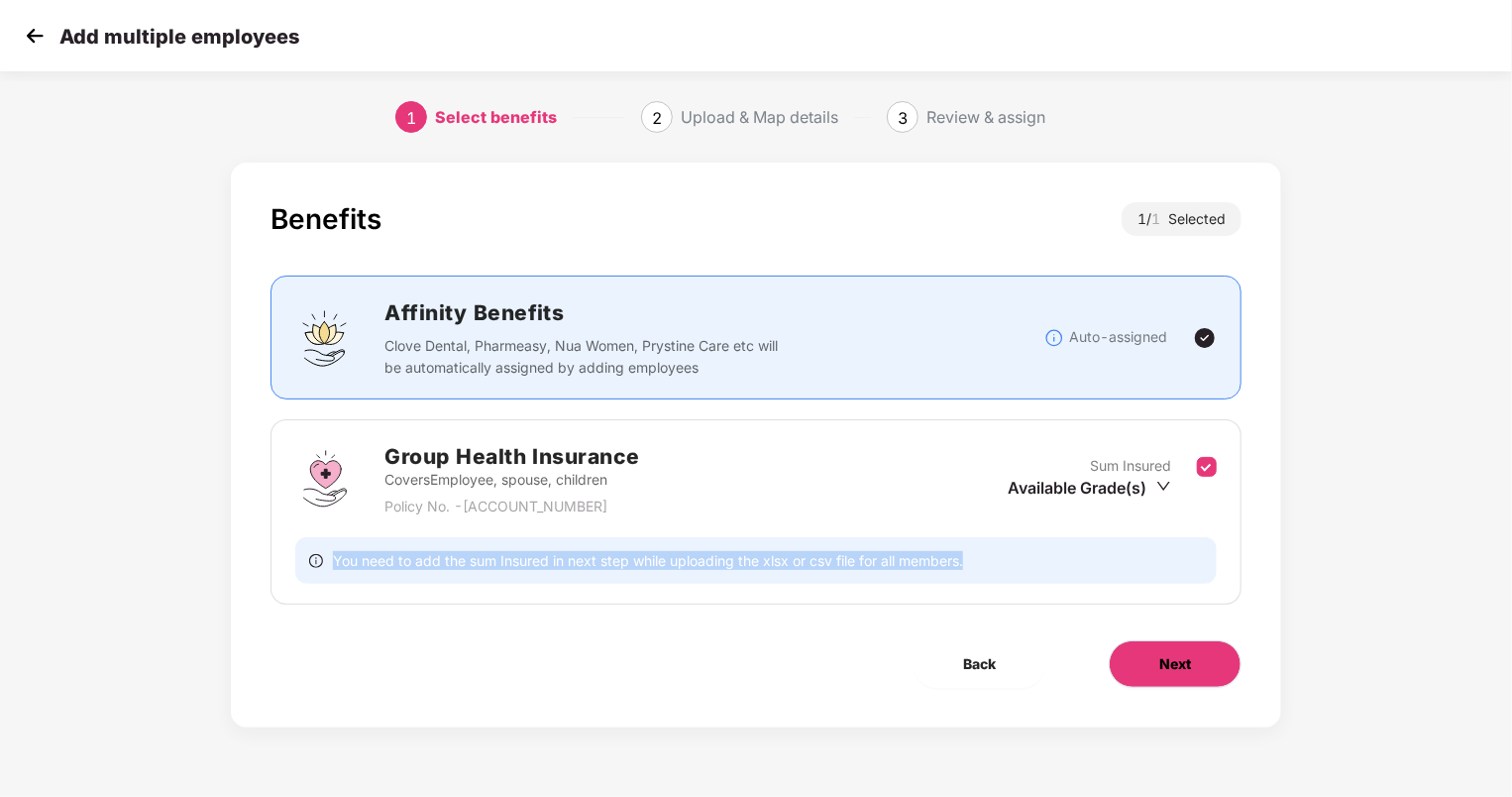 click on "Next" at bounding box center (1175, 664) 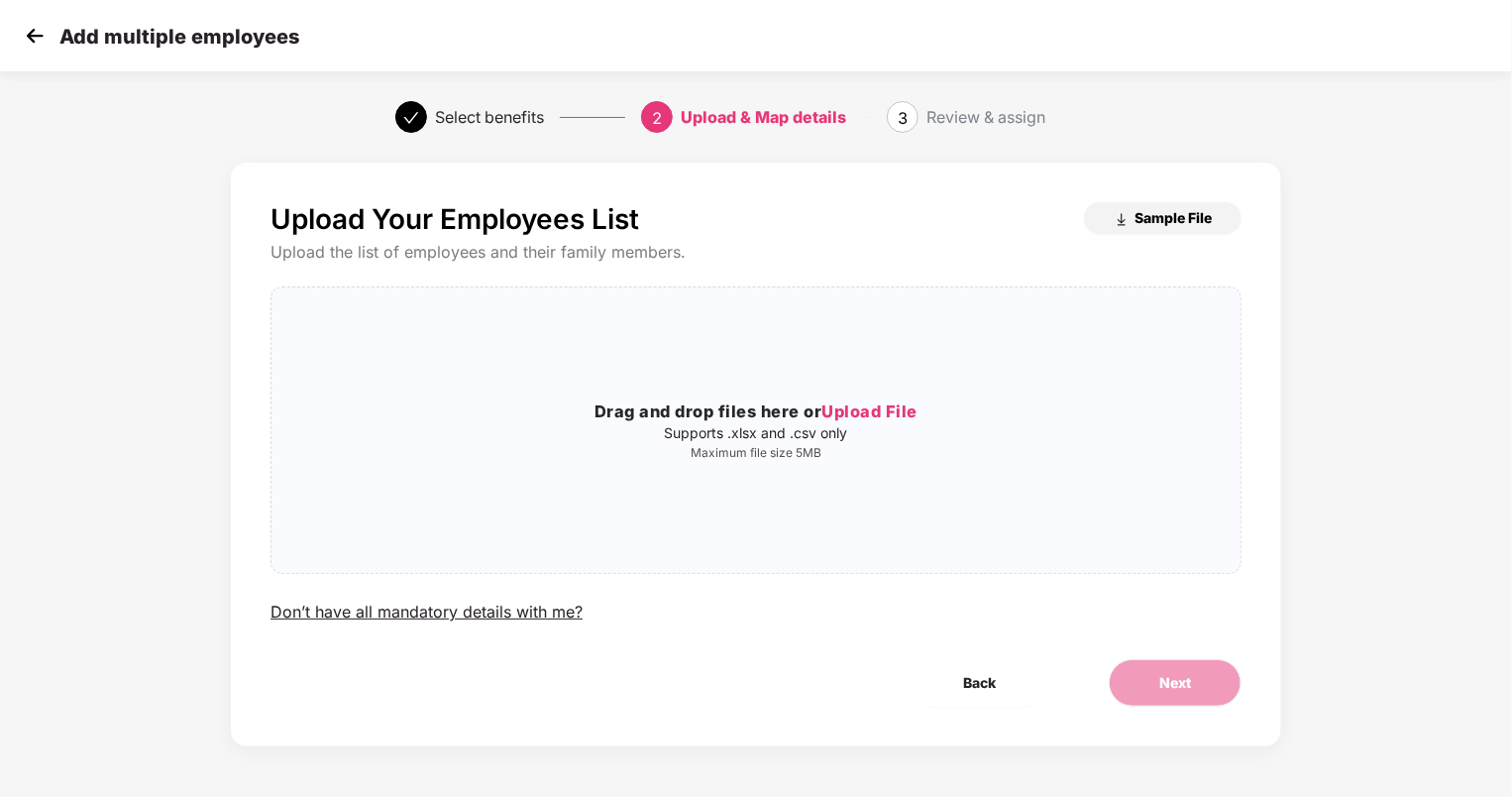 click on "Sample File" at bounding box center (1173, 217) 